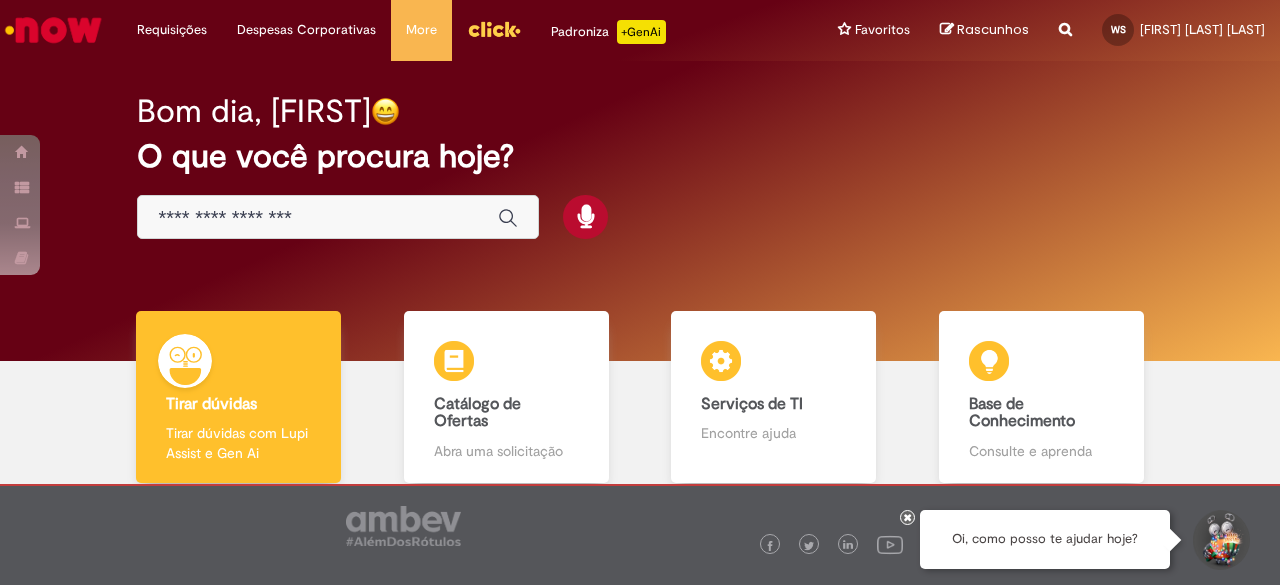 scroll, scrollTop: 0, scrollLeft: 0, axis: both 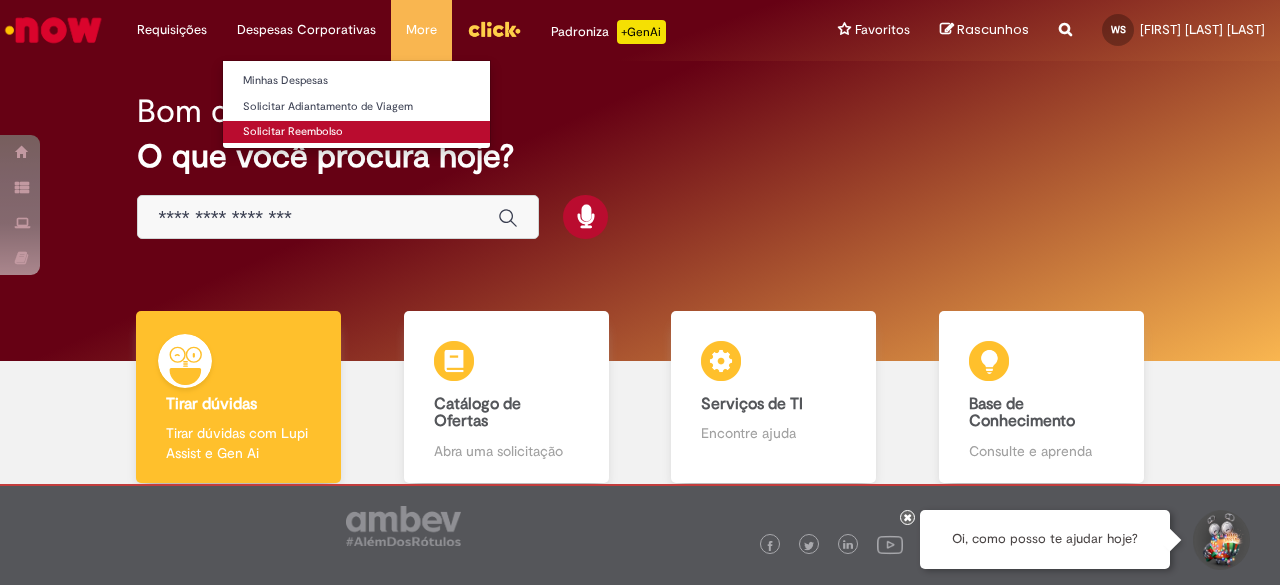 click on "Solicitar Reembolso" at bounding box center (356, 132) 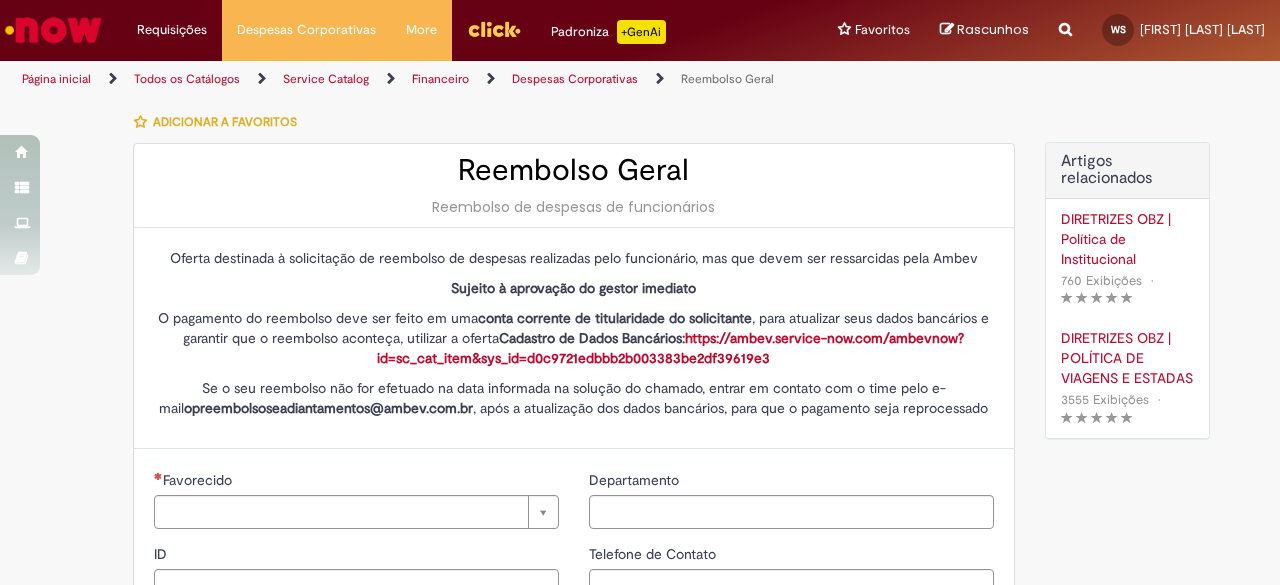 type on "********" 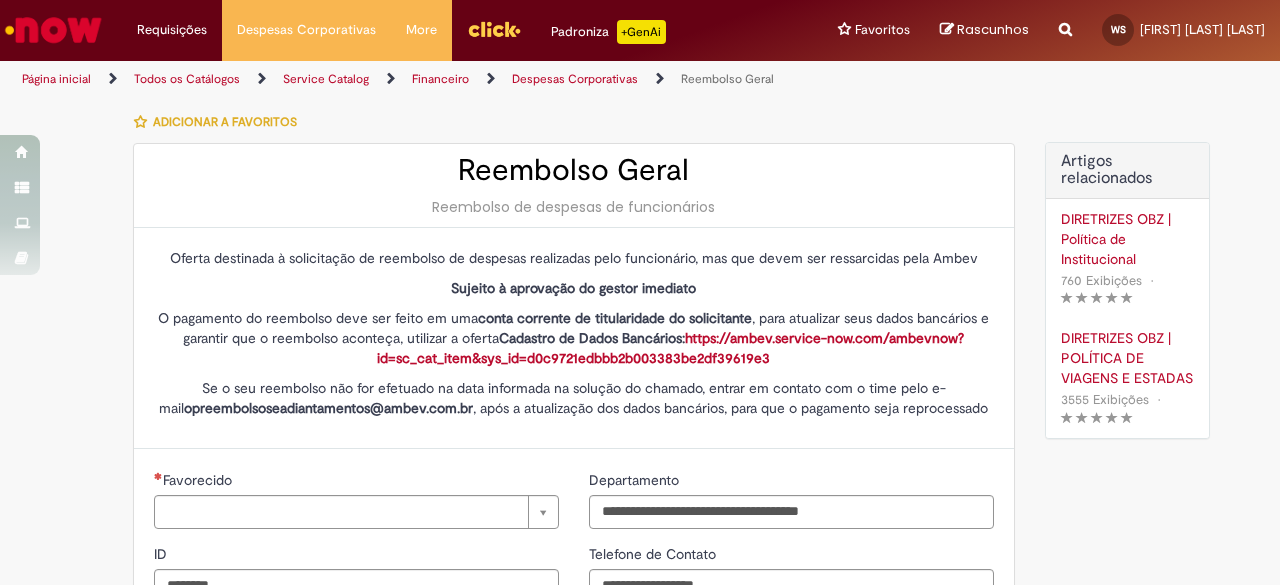 type on "**********" 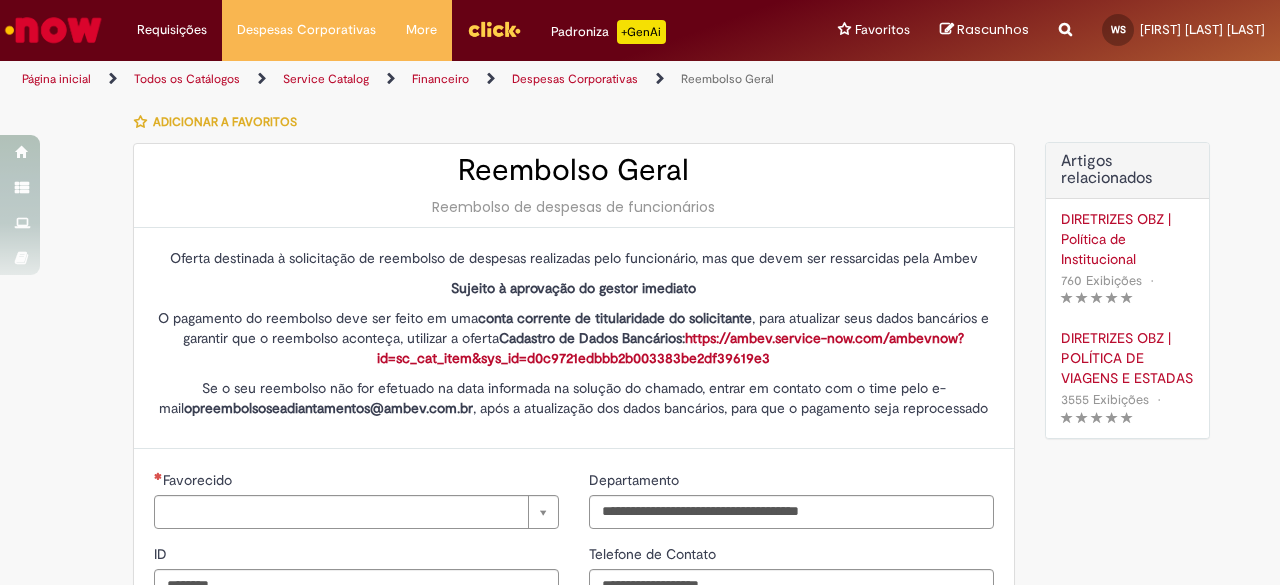type on "**********" 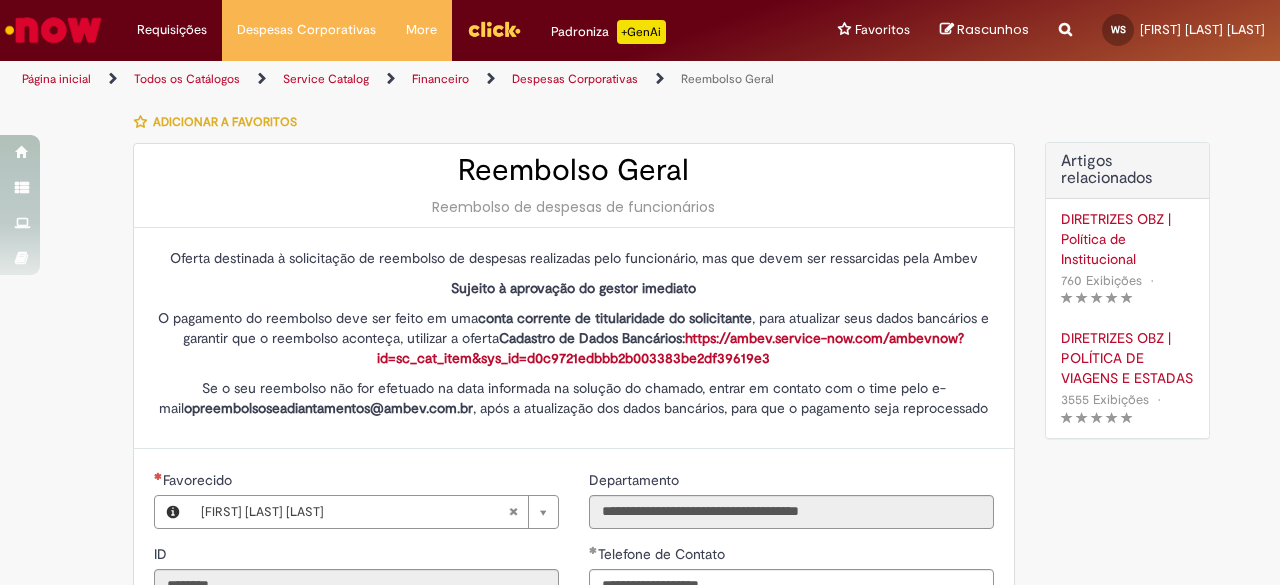 type on "**********" 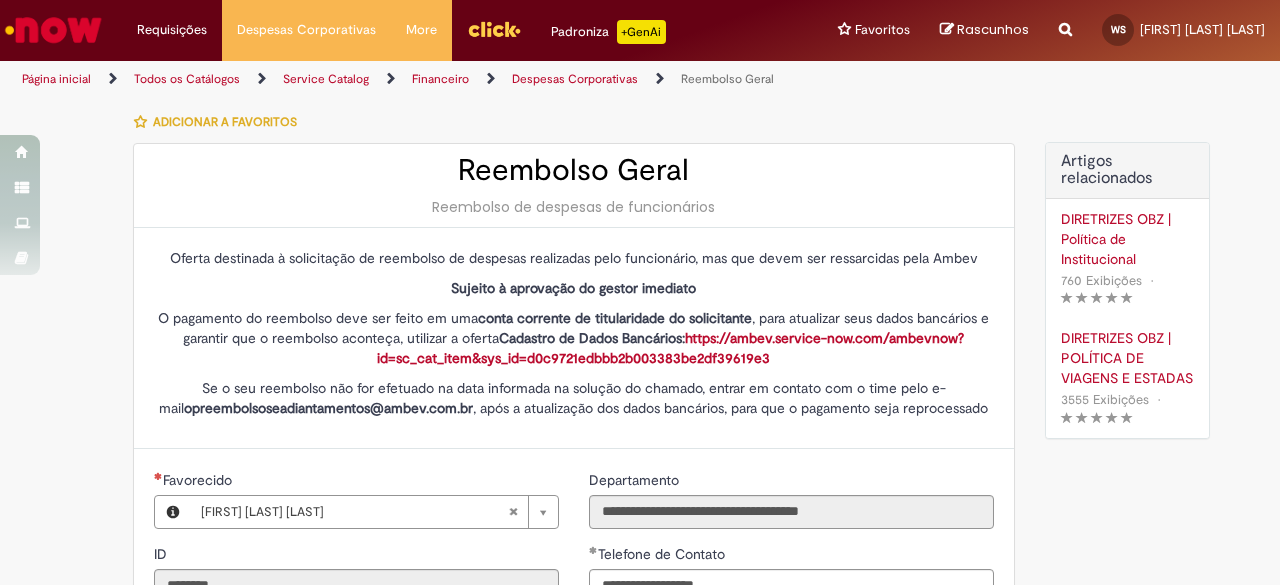type on "**********" 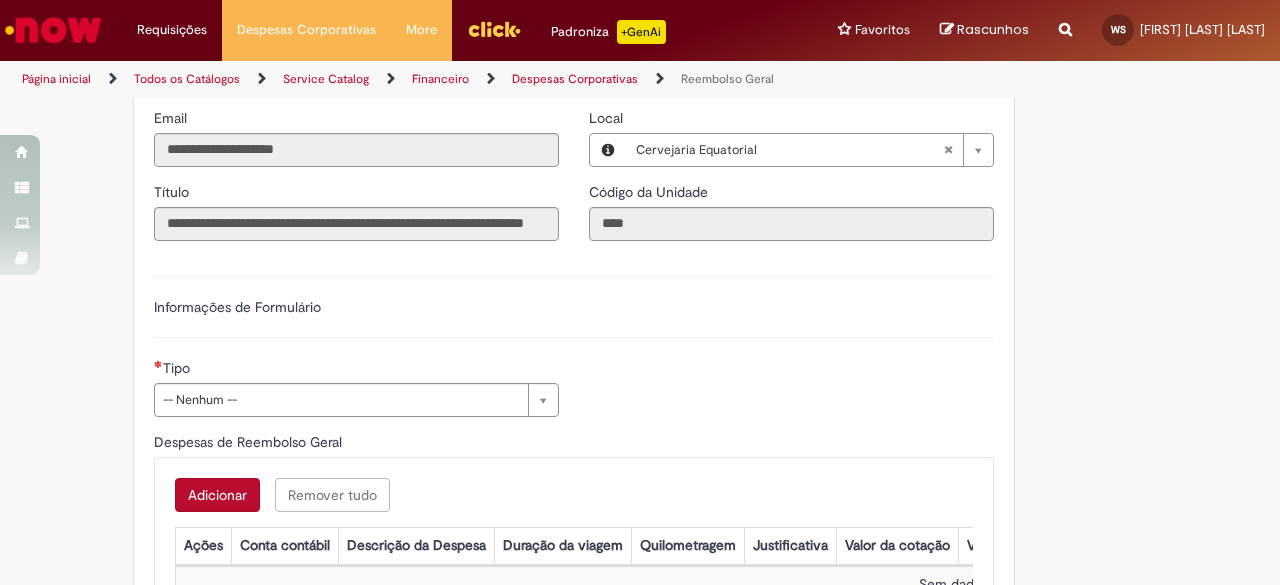 scroll, scrollTop: 400, scrollLeft: 0, axis: vertical 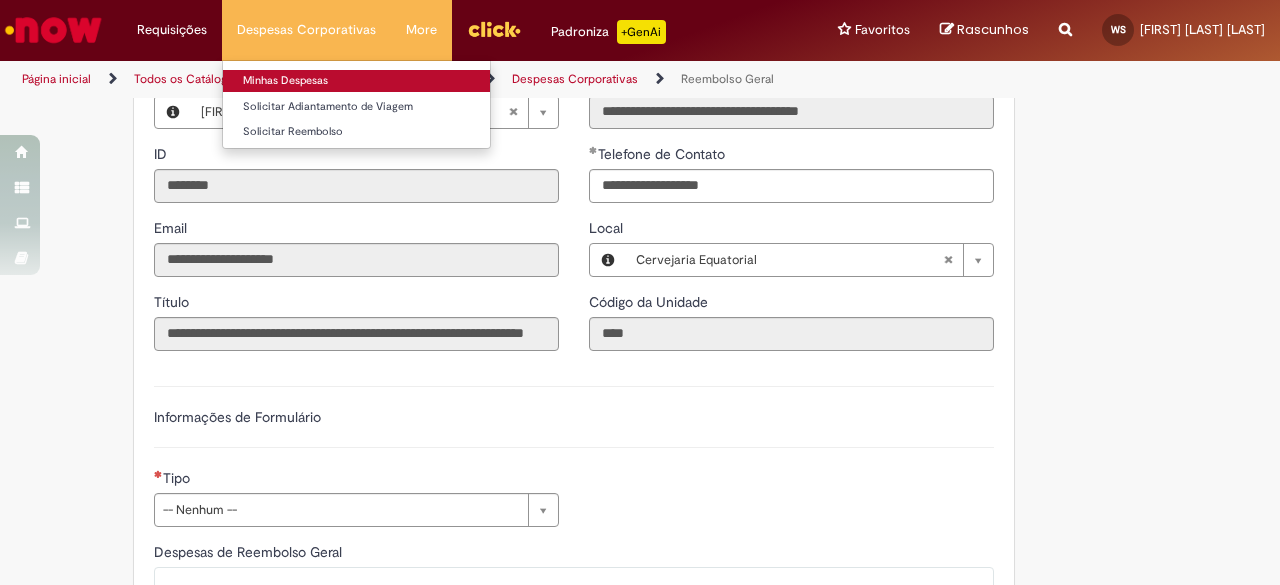 click on "Minhas Despesas" at bounding box center (356, 81) 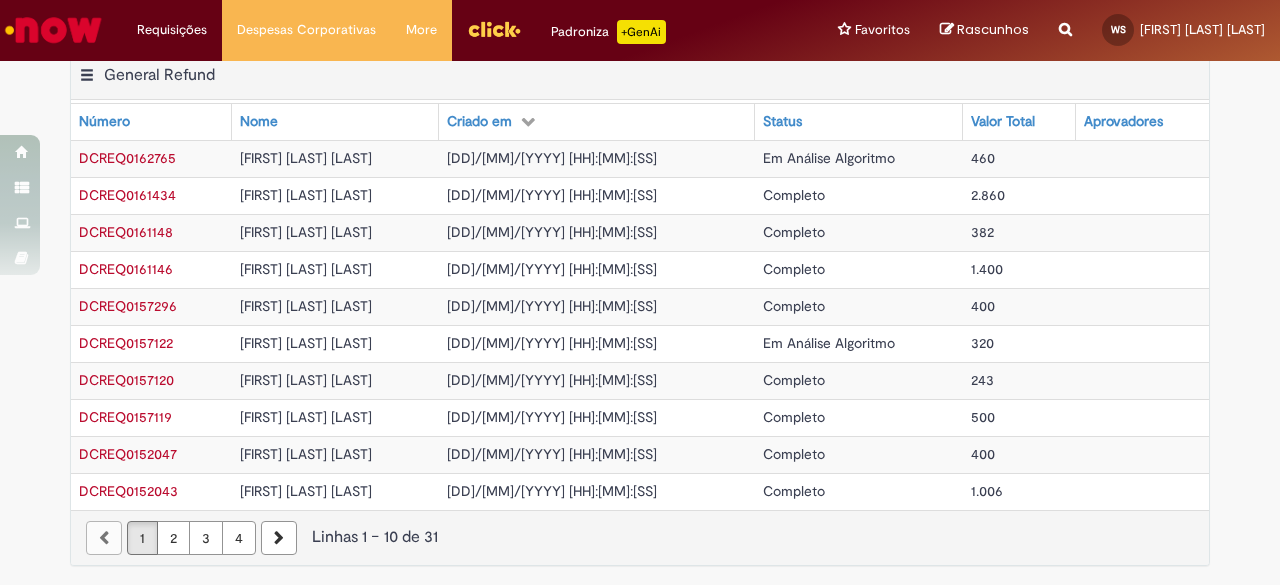scroll, scrollTop: 0, scrollLeft: 0, axis: both 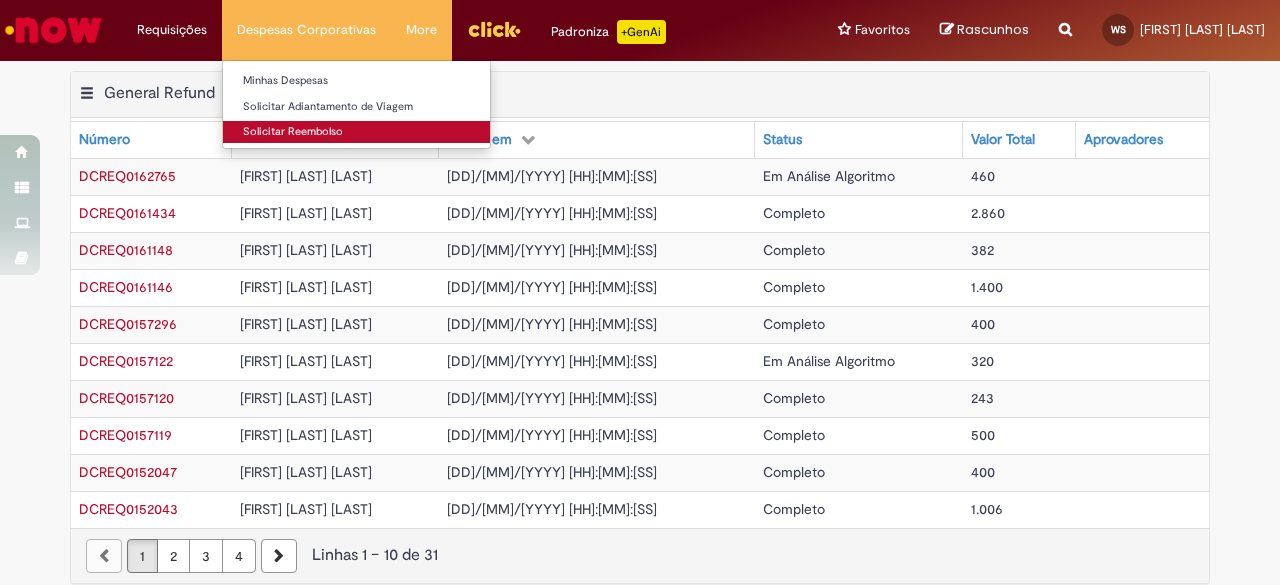 click on "Solicitar Reembolso" at bounding box center [356, 132] 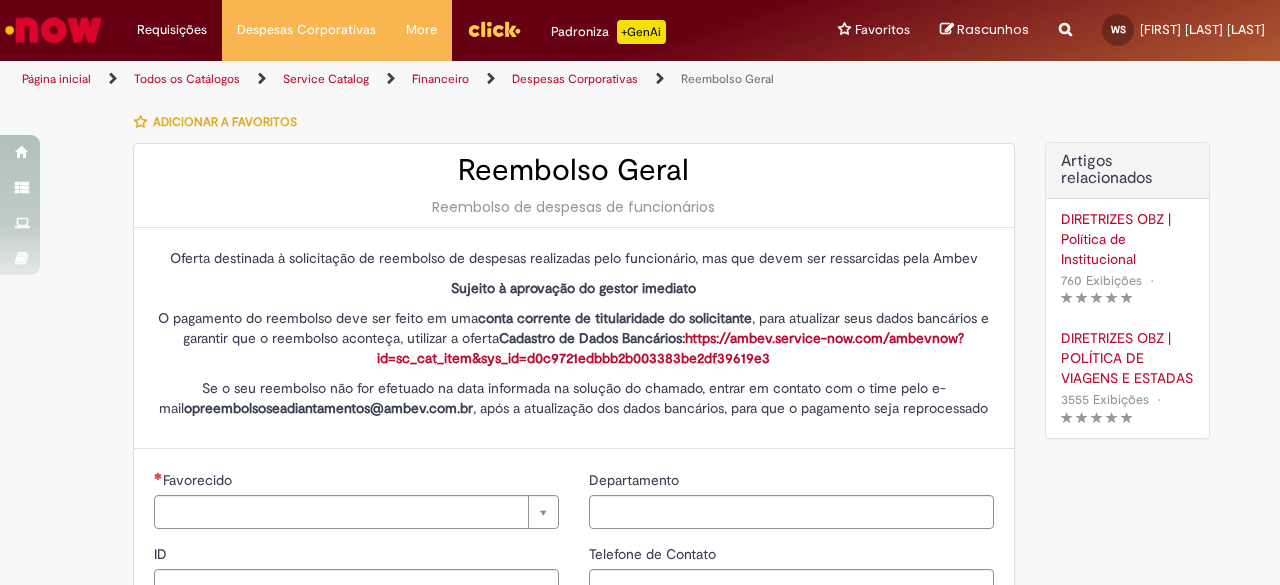 type on "********" 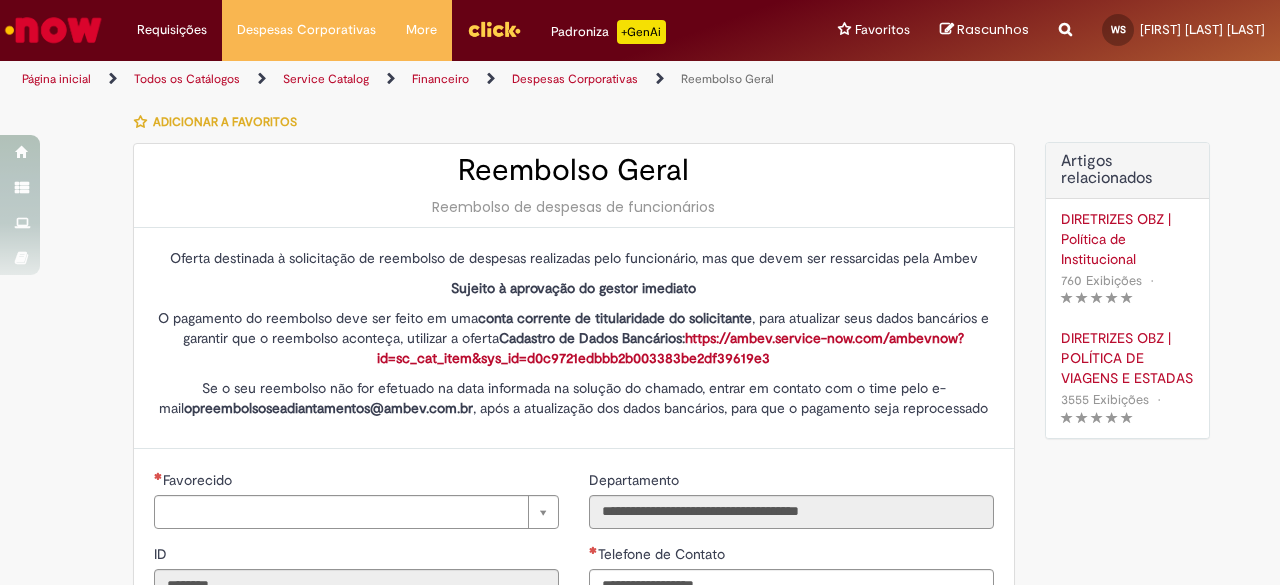 type on "**********" 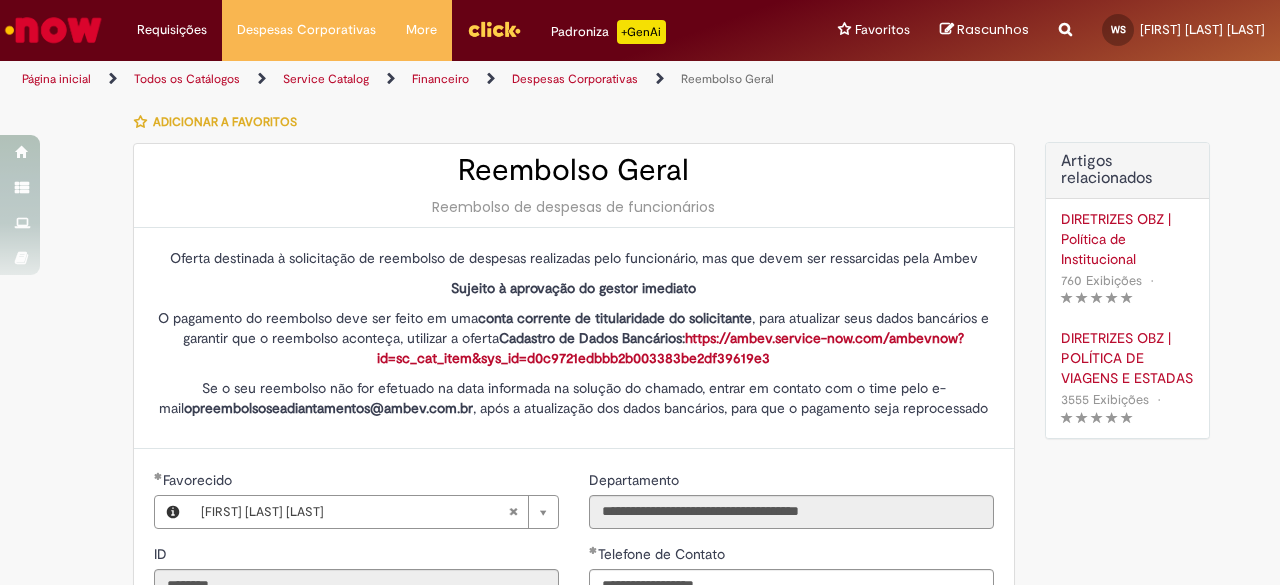 type on "**********" 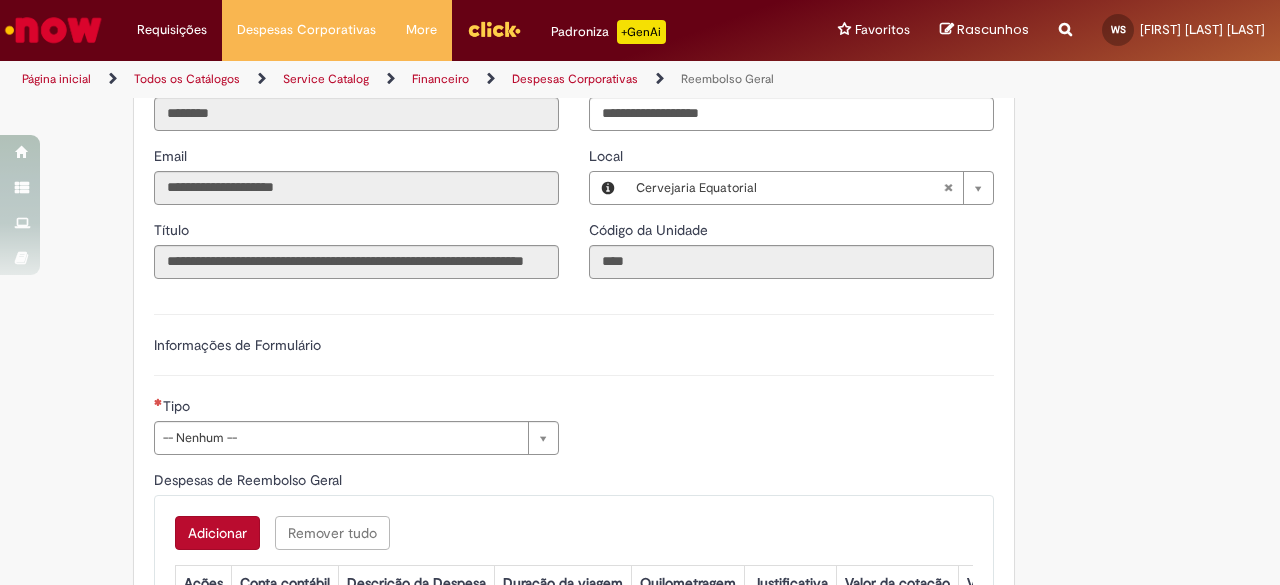 scroll, scrollTop: 500, scrollLeft: 0, axis: vertical 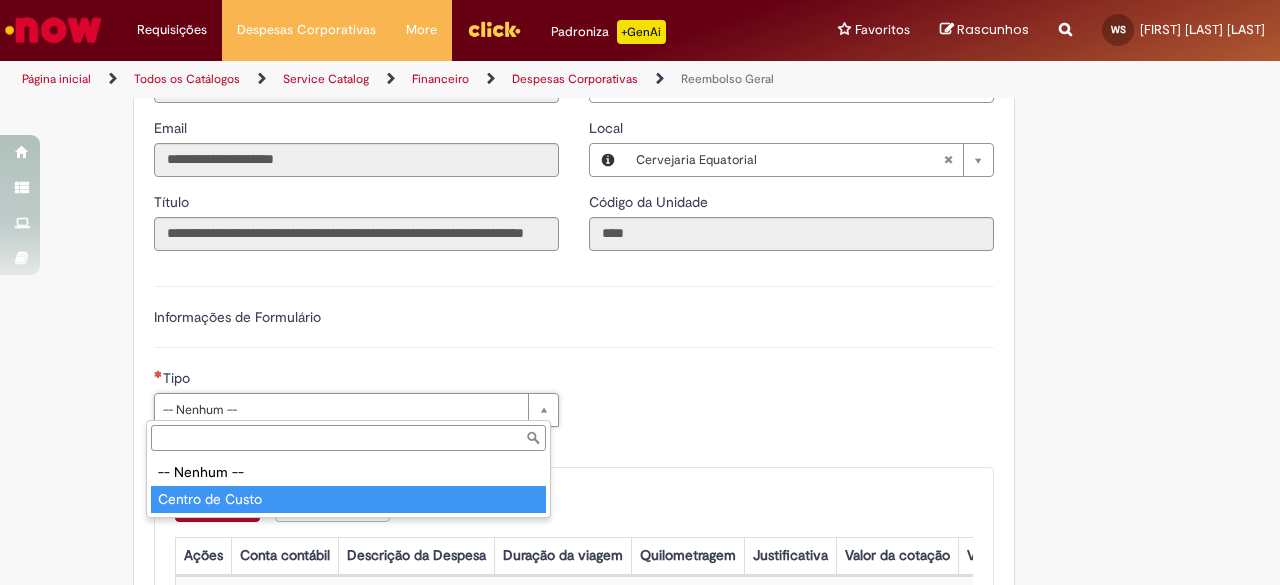 drag, startPoint x: 241, startPoint y: 497, endPoint x: 543, endPoint y: 351, distance: 335.44 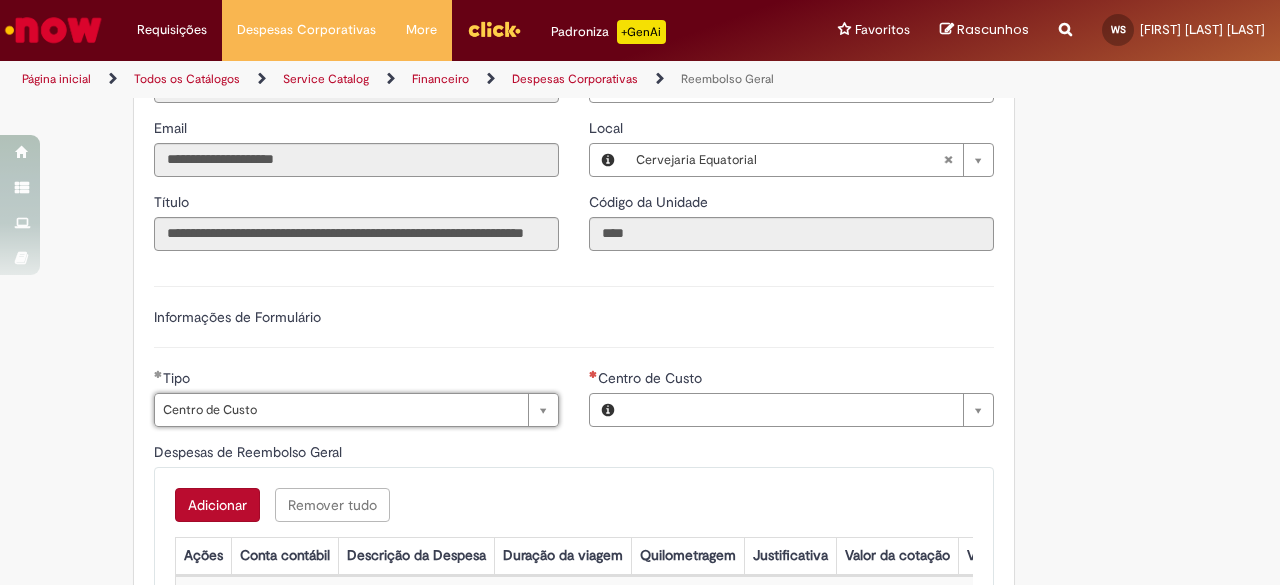 type on "**********" 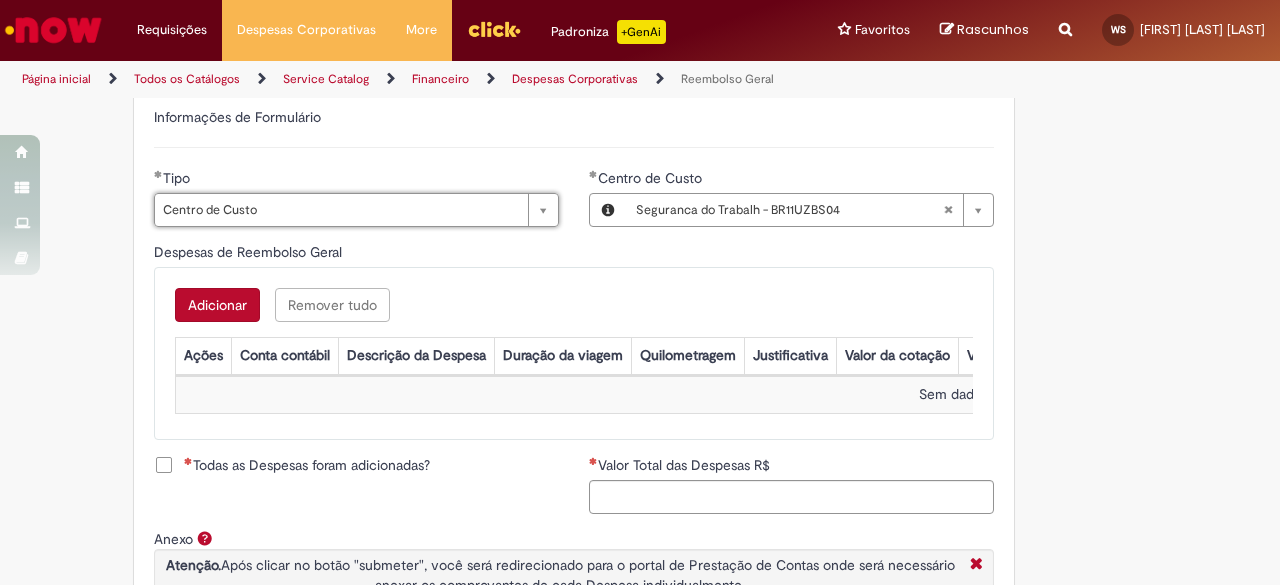 scroll, scrollTop: 700, scrollLeft: 0, axis: vertical 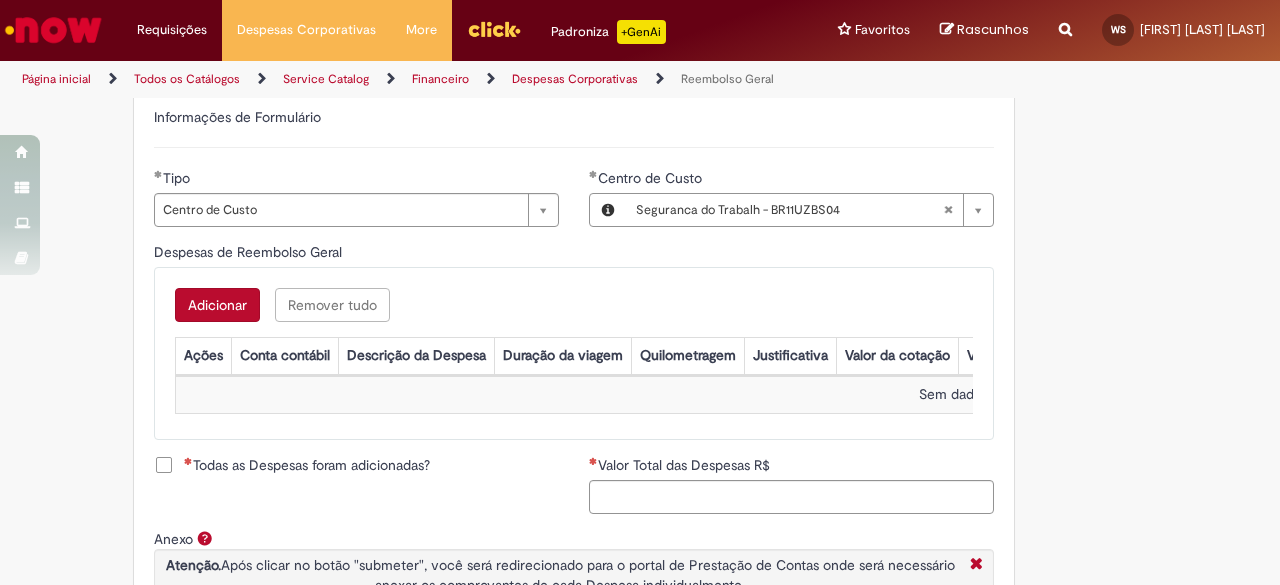click on "Adicionar" at bounding box center [217, 305] 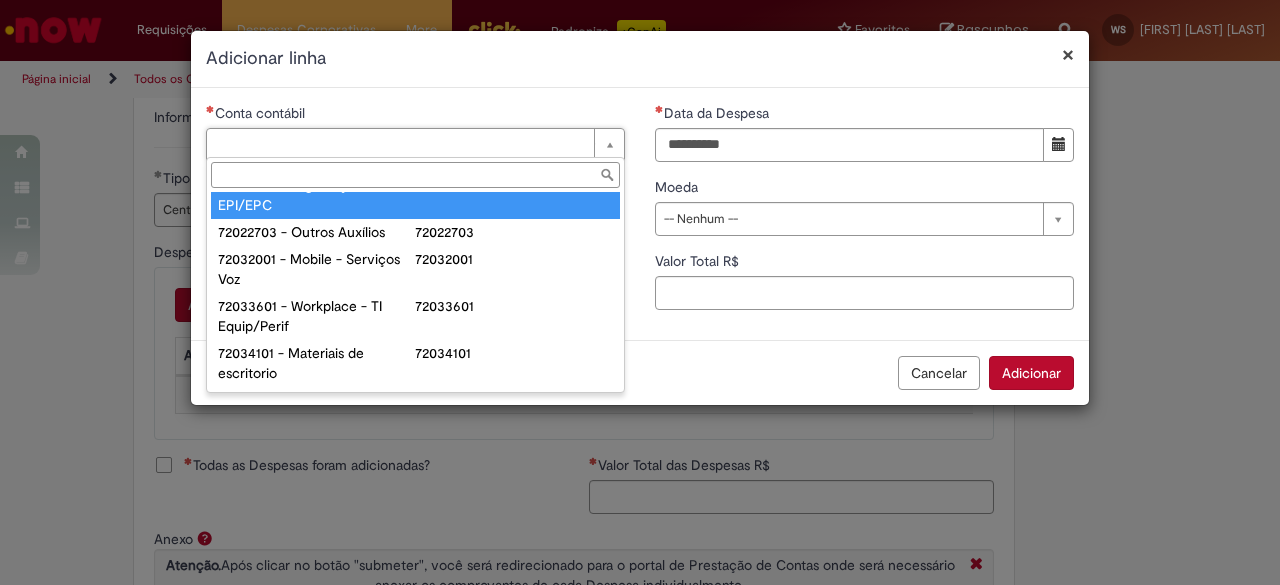 scroll, scrollTop: 198, scrollLeft: 0, axis: vertical 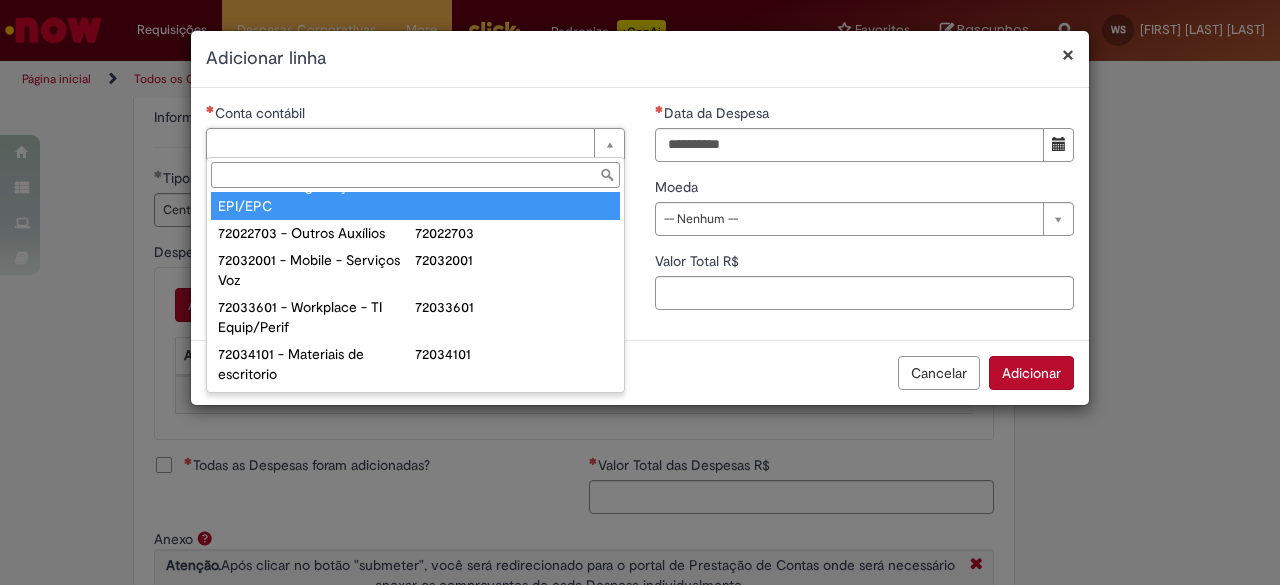type on "**********" 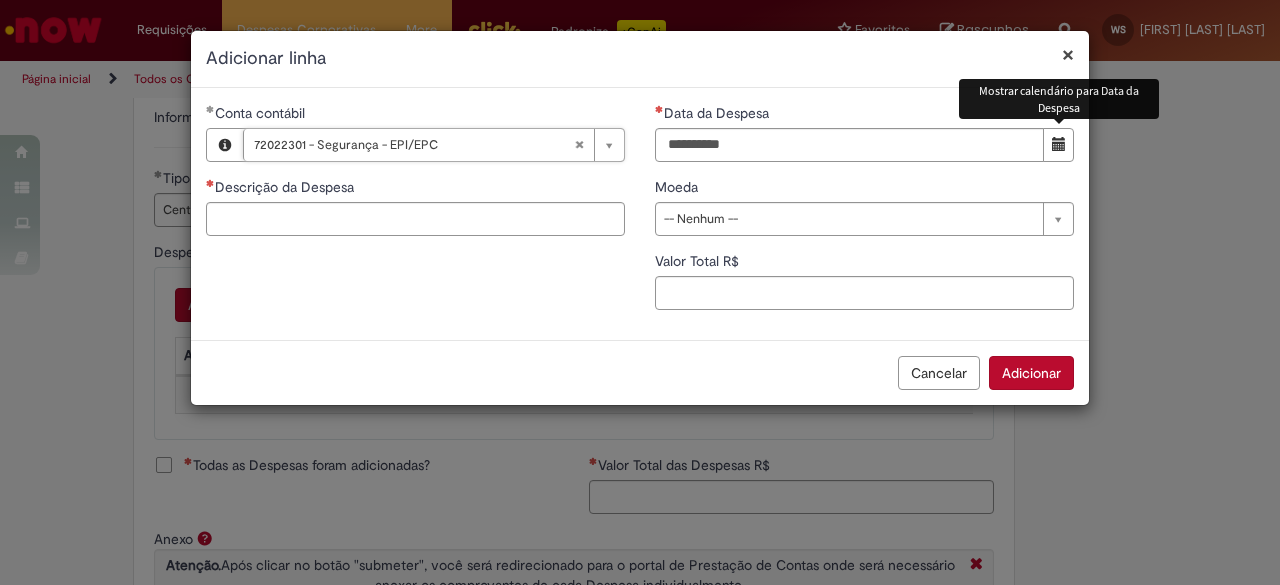 click at bounding box center (1059, 144) 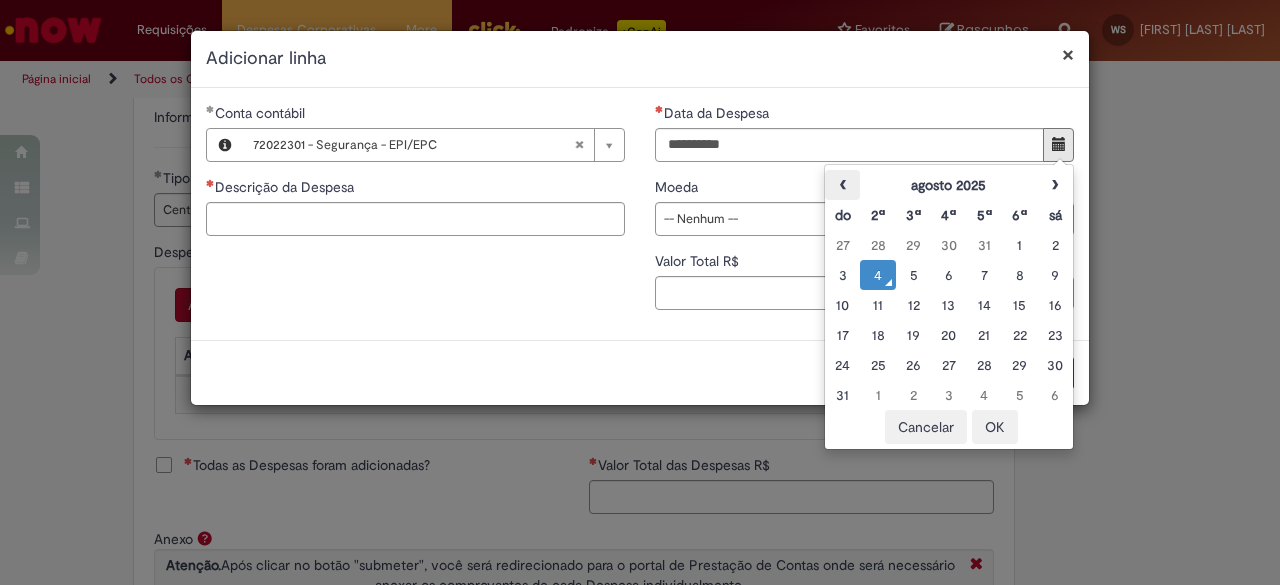 click on "‹" at bounding box center [842, 185] 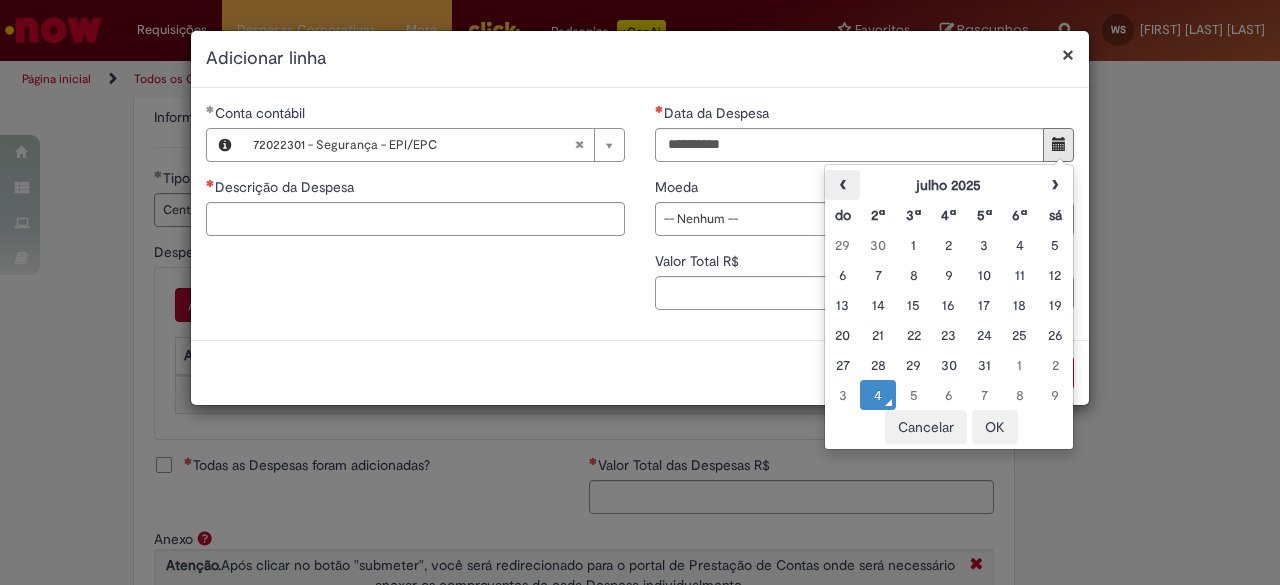 click on "‹" at bounding box center (842, 185) 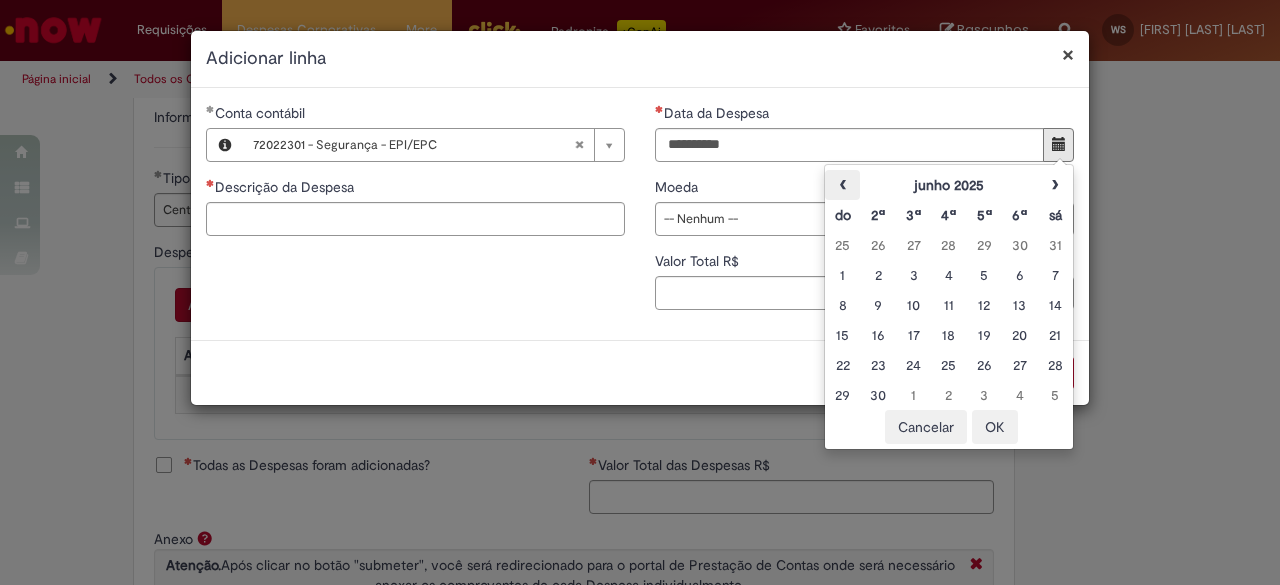 click on "‹" at bounding box center (842, 185) 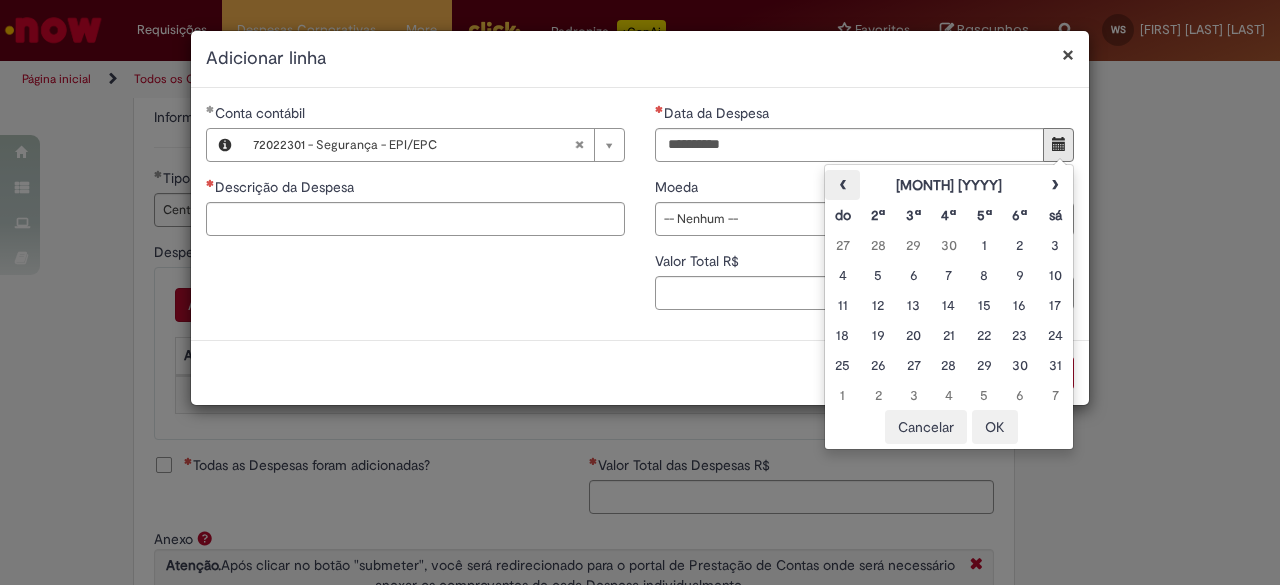 click on "‹" at bounding box center (842, 185) 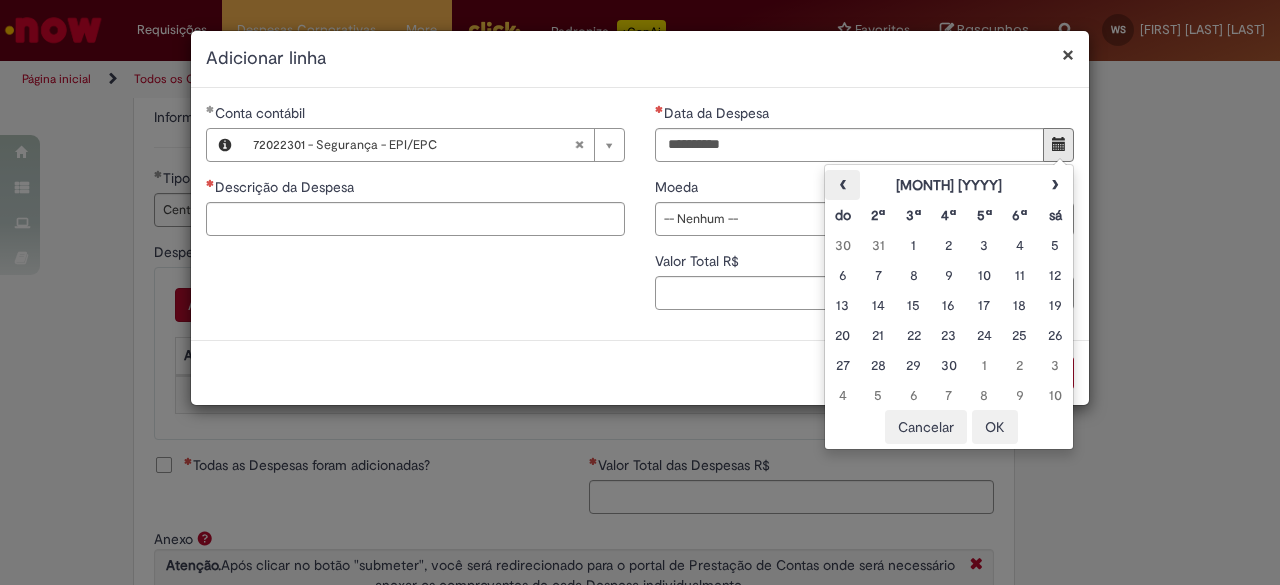 click on "‹" at bounding box center [842, 185] 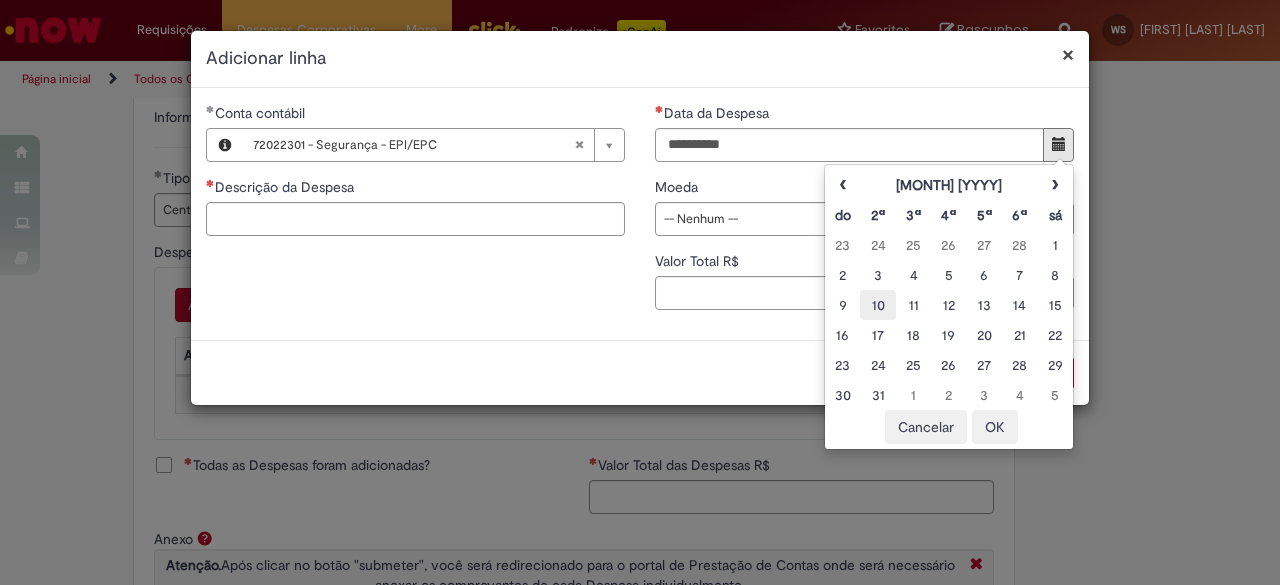 click on "10" at bounding box center (877, 305) 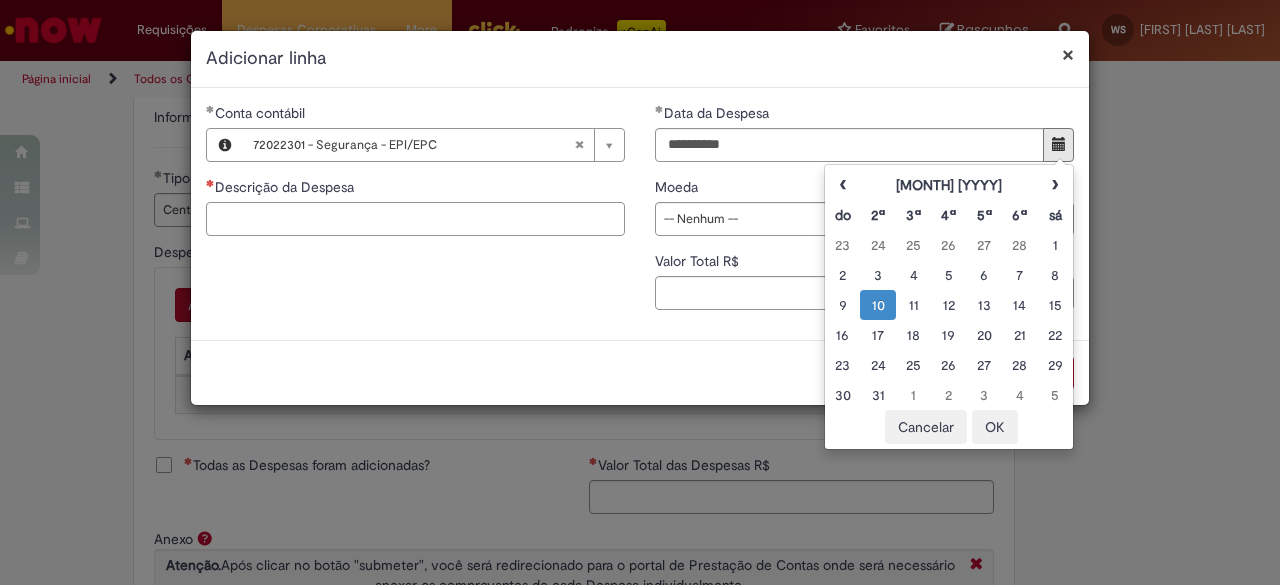 click on "Descrição da Despesa" at bounding box center (415, 219) 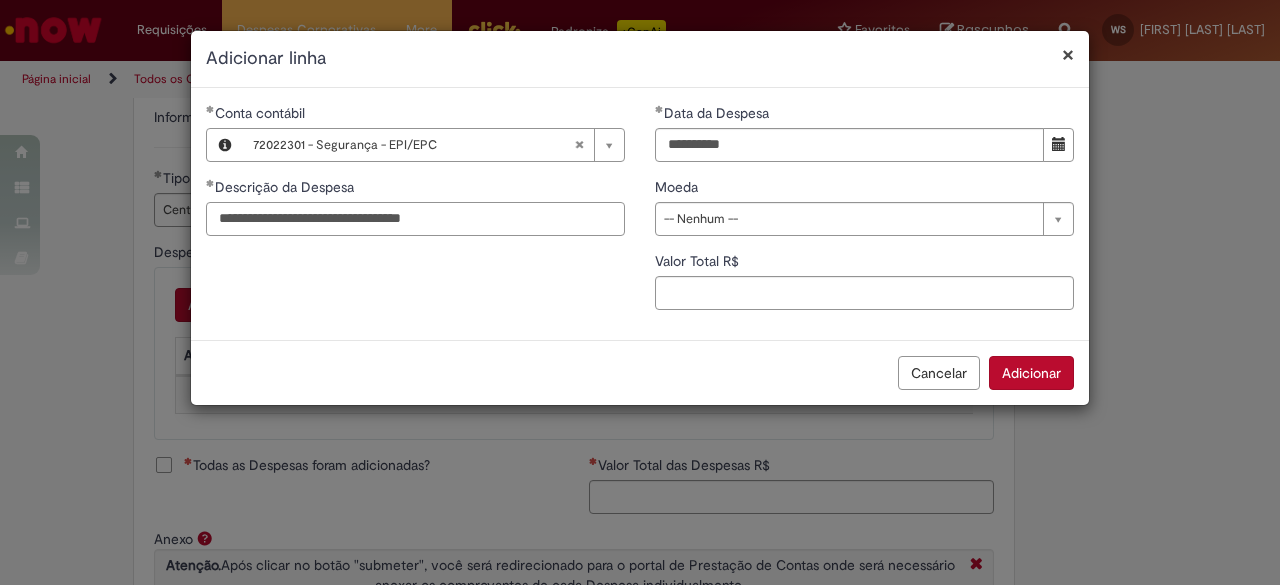 type on "**********" 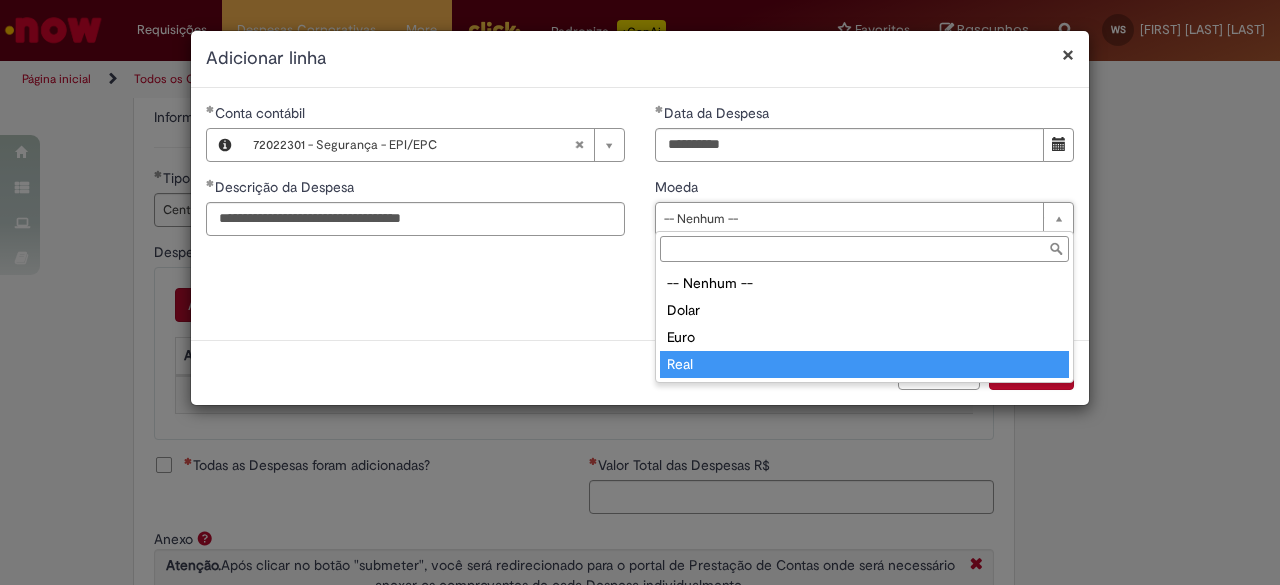 drag, startPoint x: 698, startPoint y: 362, endPoint x: 692, endPoint y: 331, distance: 31.575306 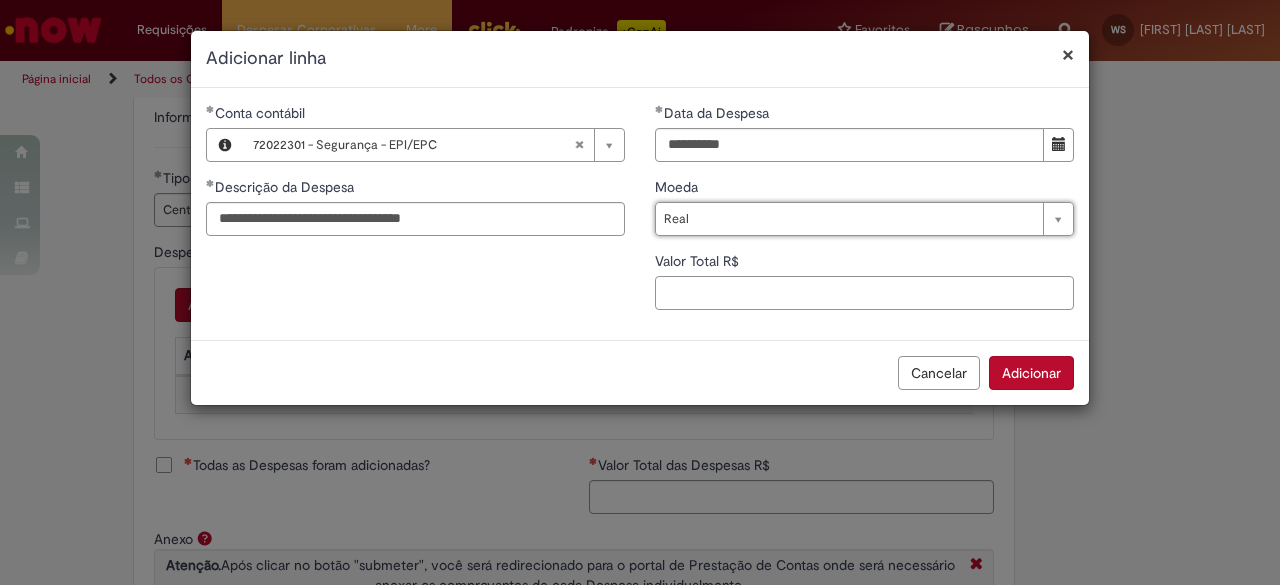 click on "Valor Total R$" at bounding box center [864, 293] 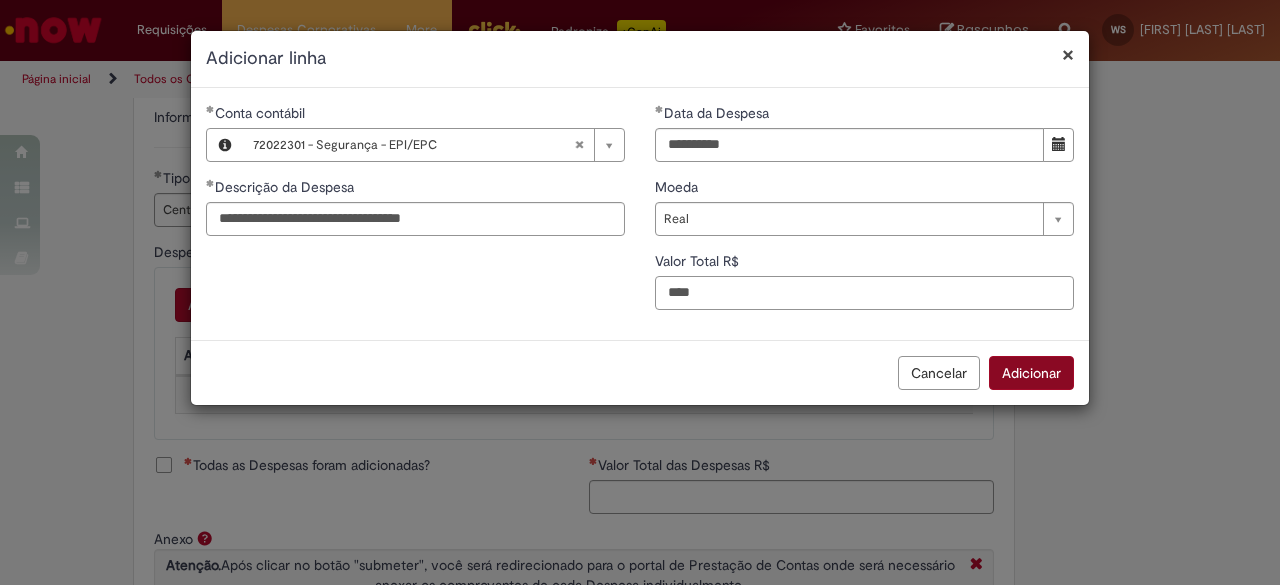 type on "****" 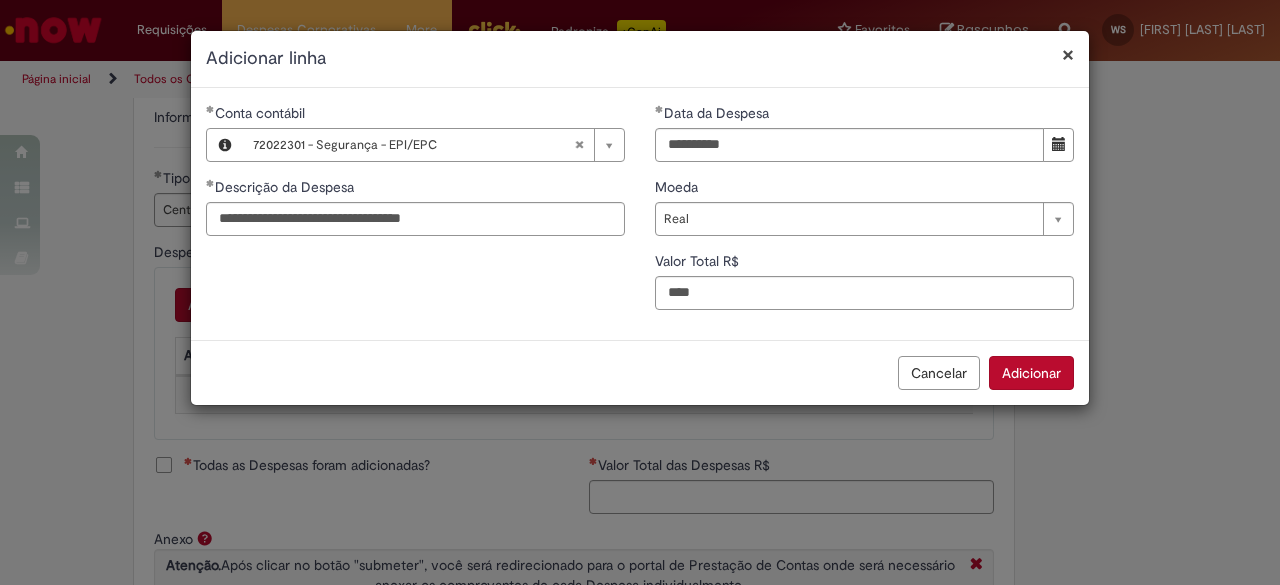 click on "Adicionar" at bounding box center [1031, 373] 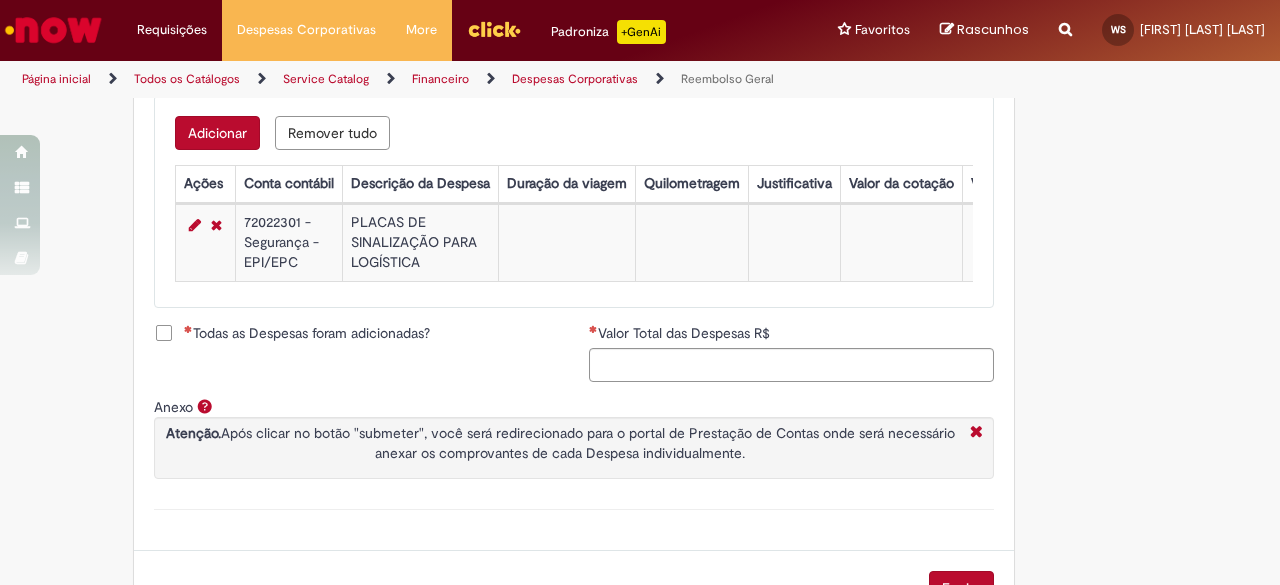 scroll, scrollTop: 943, scrollLeft: 0, axis: vertical 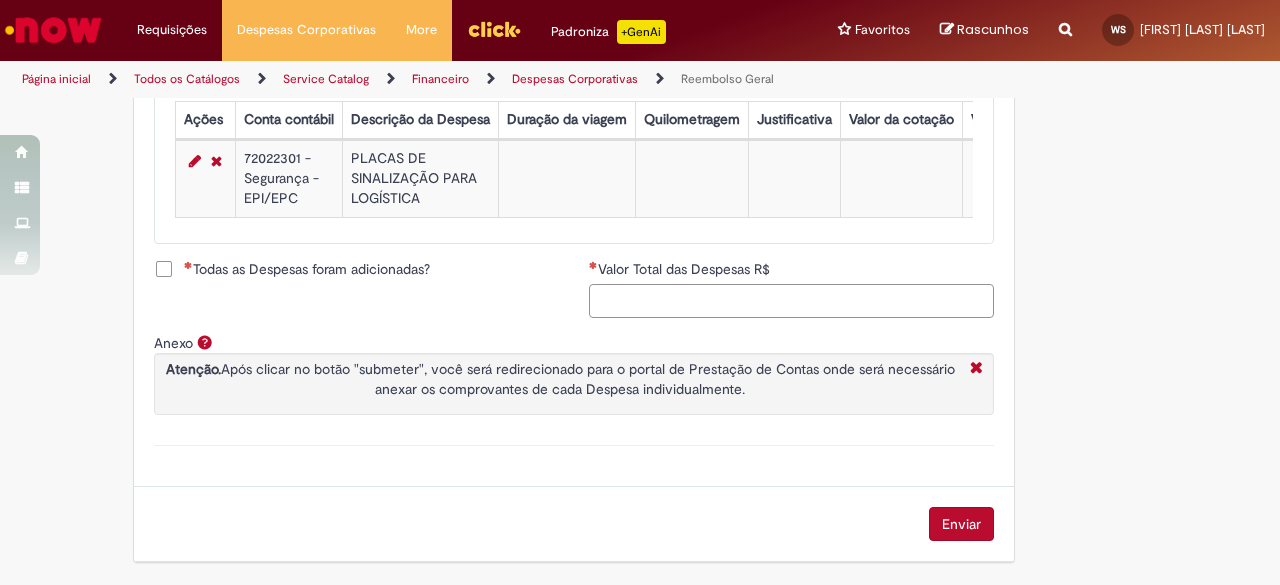 click on "Valor Total das Despesas R$" at bounding box center (791, 301) 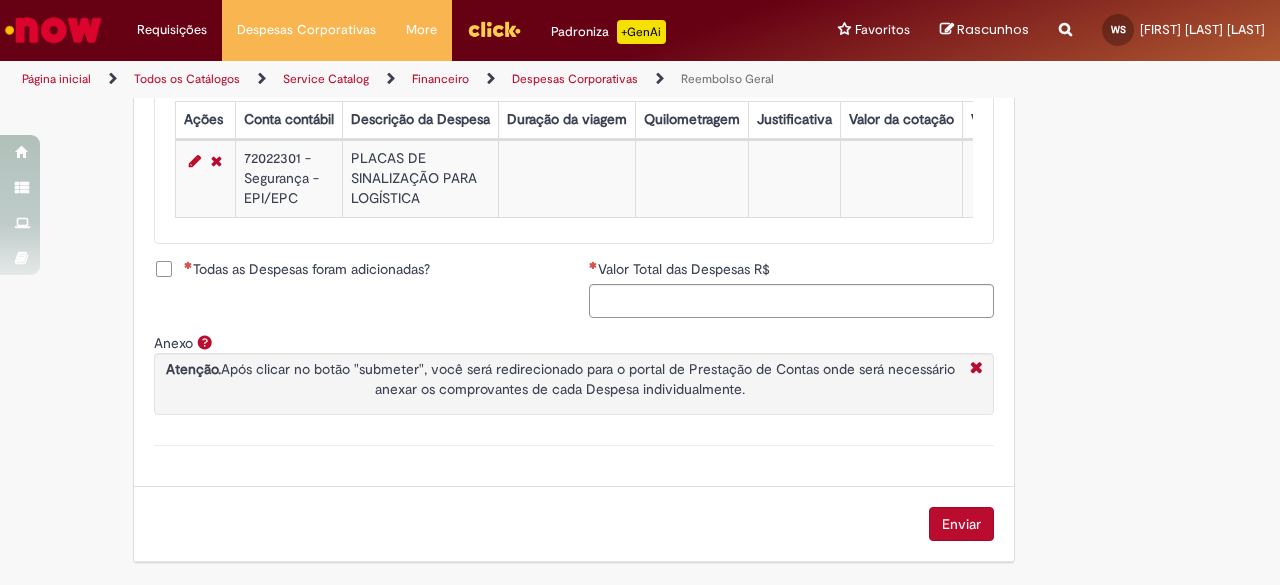 click on "Todas as Despesas foram adicionadas?" at bounding box center [307, 269] 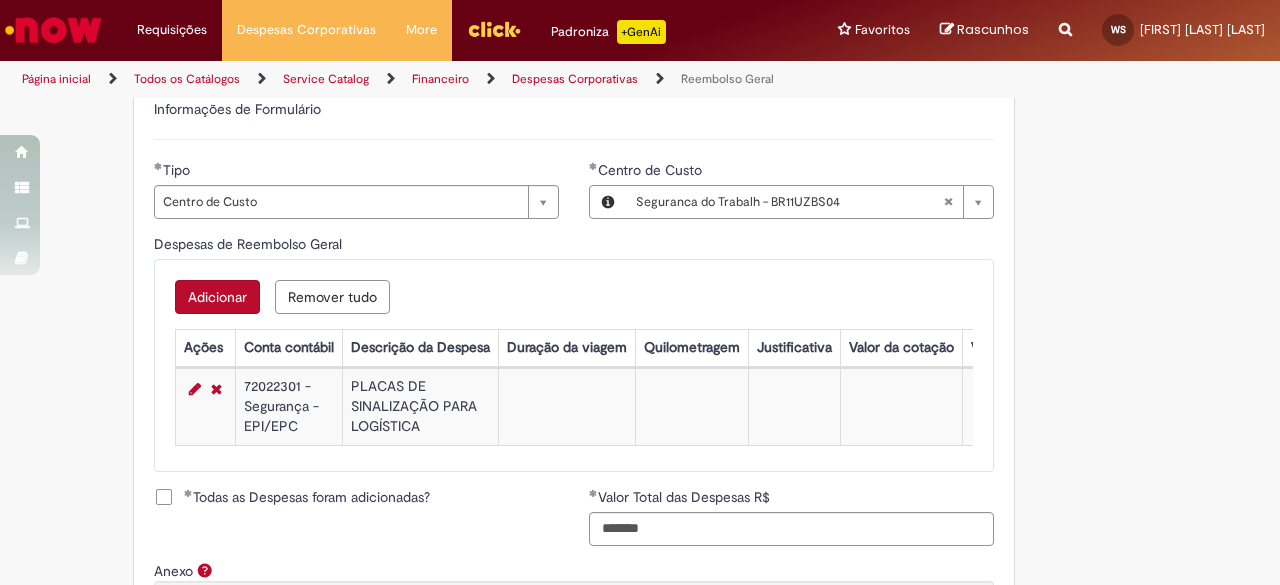 scroll, scrollTop: 943, scrollLeft: 0, axis: vertical 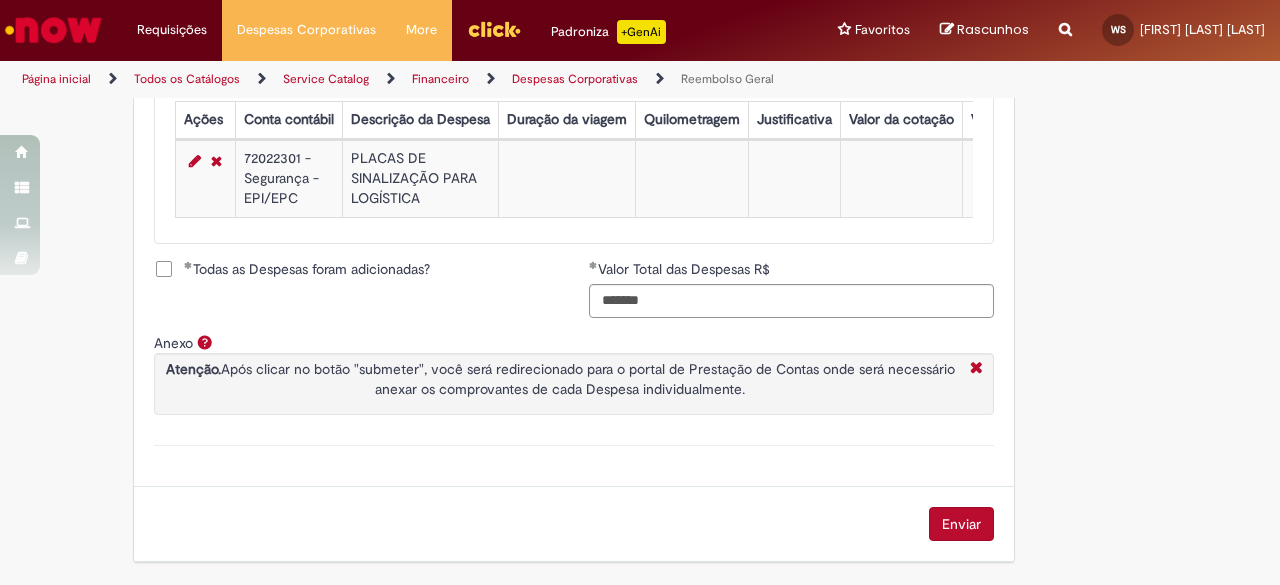 click on "Enviar" at bounding box center (961, 524) 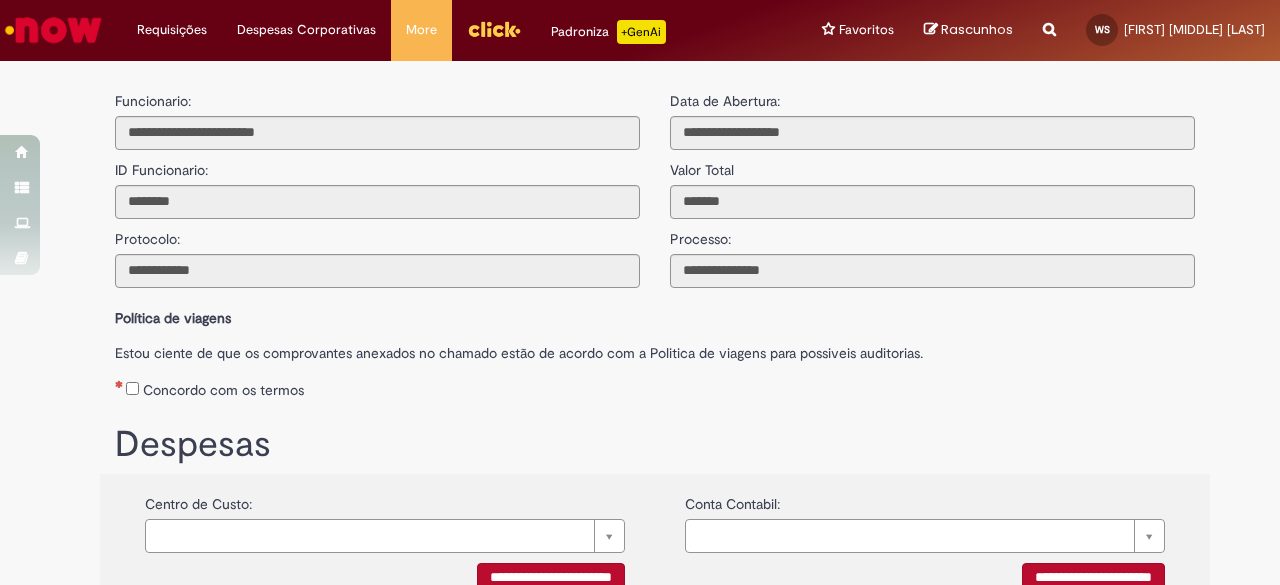 scroll, scrollTop: 0, scrollLeft: 0, axis: both 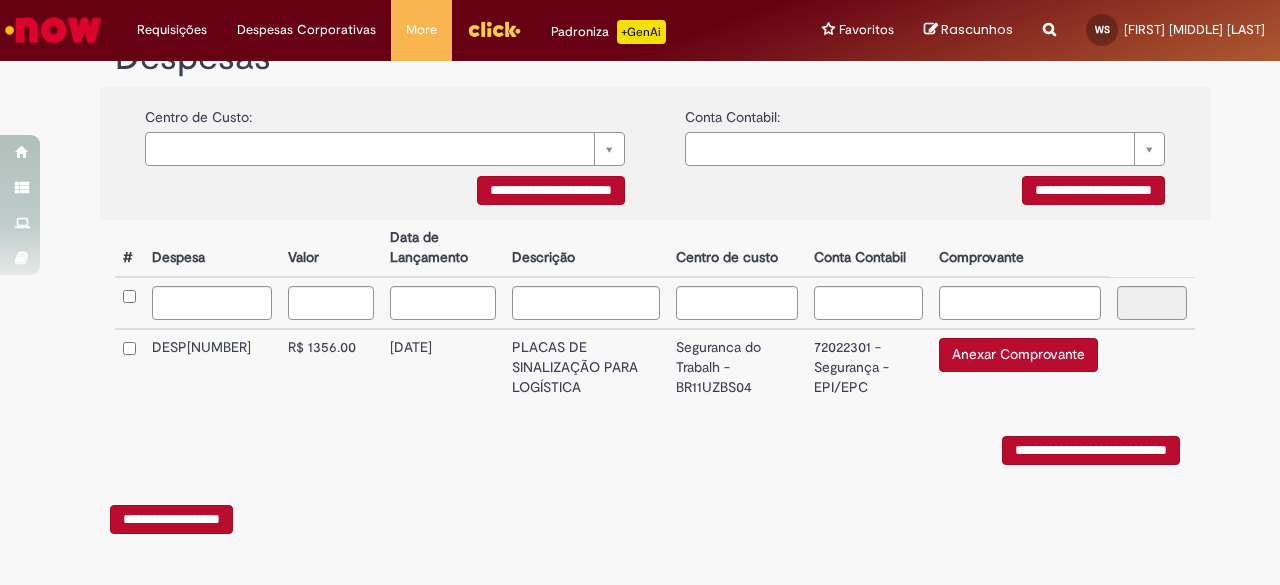 click on "Anexar Comprovante" at bounding box center [1018, 355] 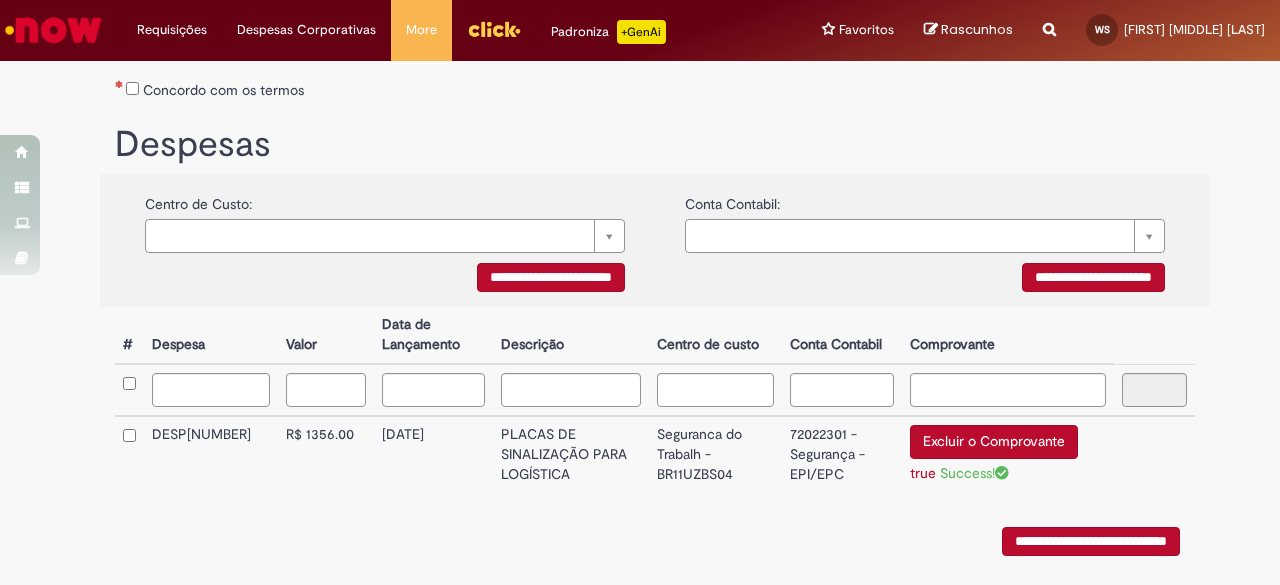 scroll, scrollTop: 397, scrollLeft: 0, axis: vertical 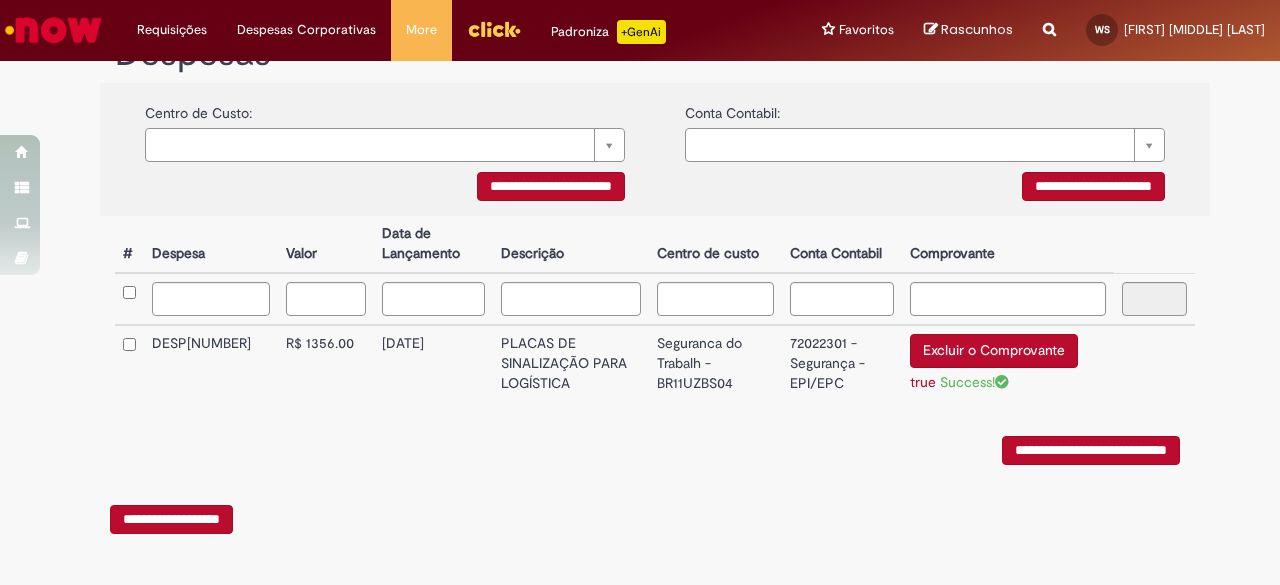 click on "**********" at bounding box center (1091, 450) 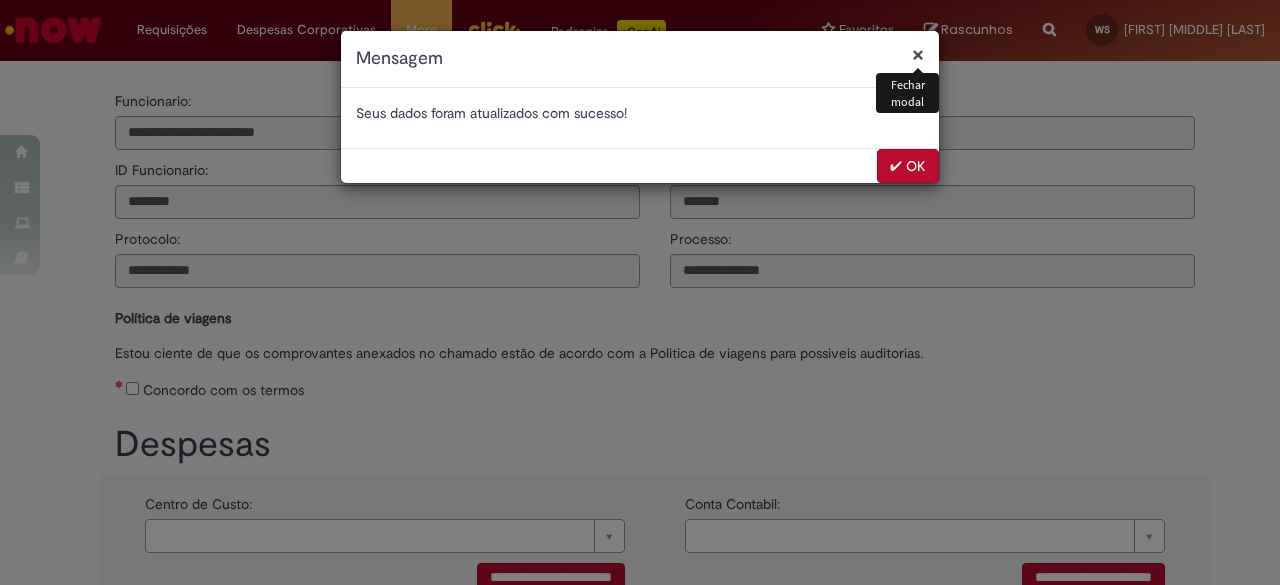drag, startPoint x: 918, startPoint y: 168, endPoint x: 920, endPoint y: 197, distance: 29.068884 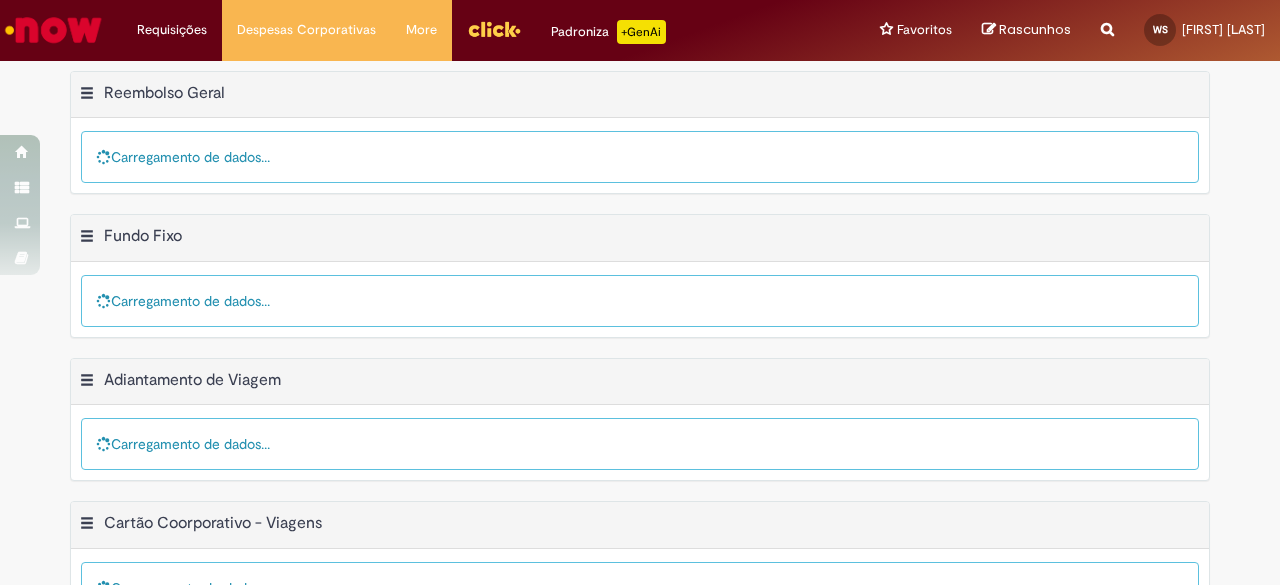 scroll, scrollTop: 0, scrollLeft: 0, axis: both 